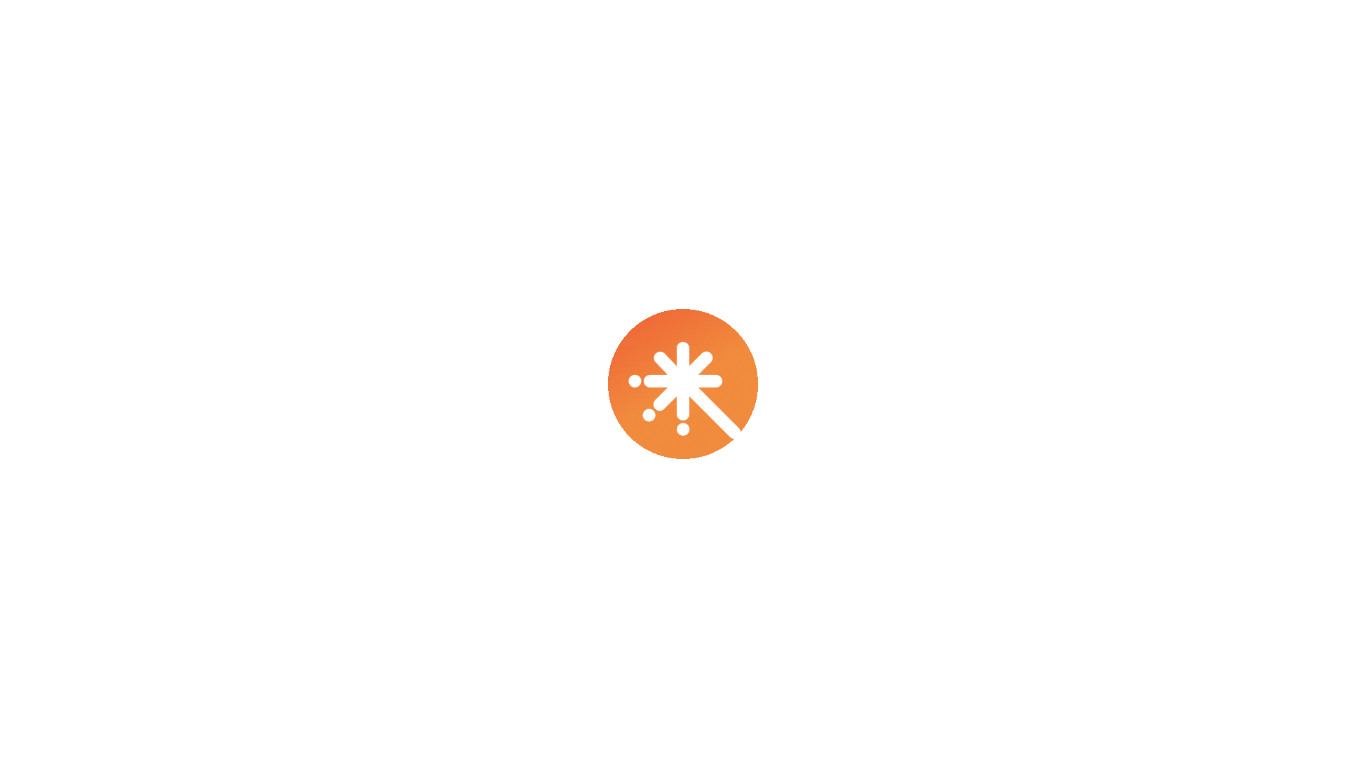 scroll, scrollTop: 0, scrollLeft: 0, axis: both 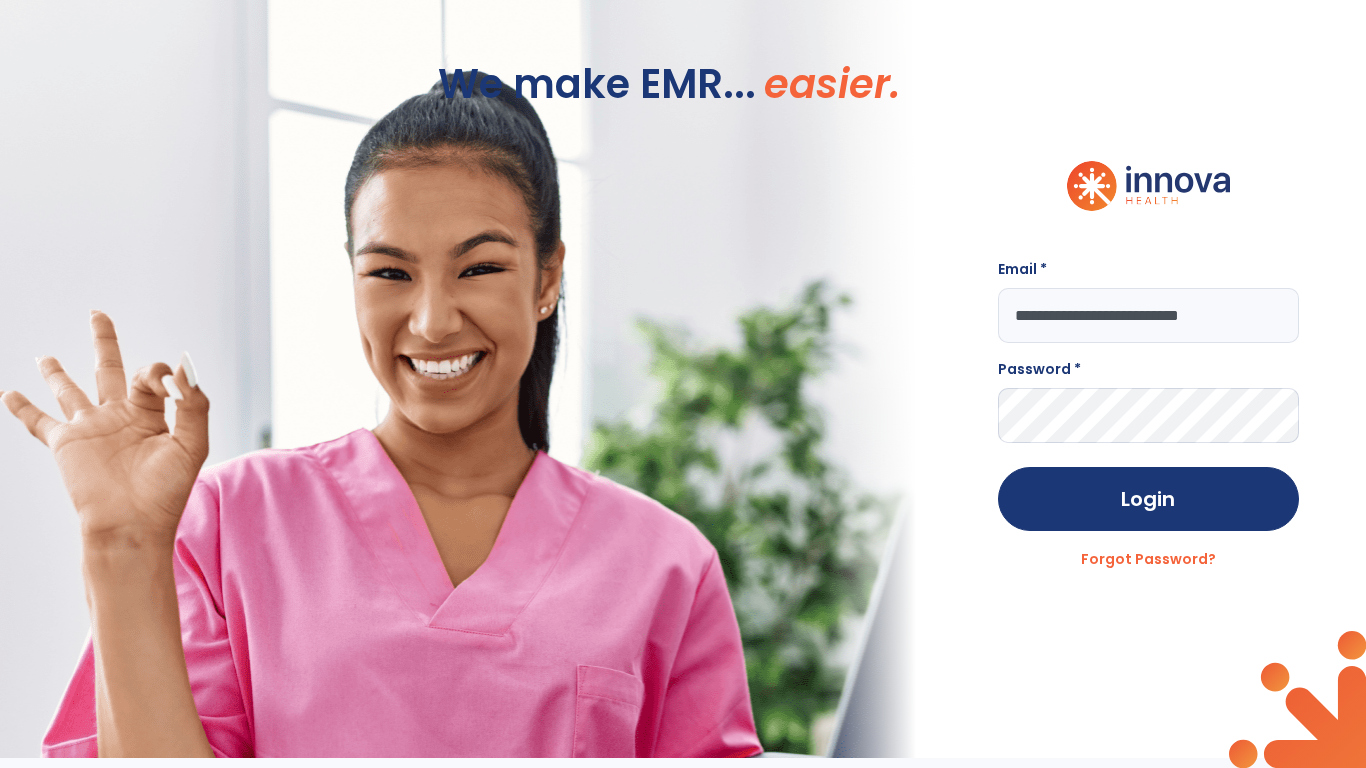 type on "**********" 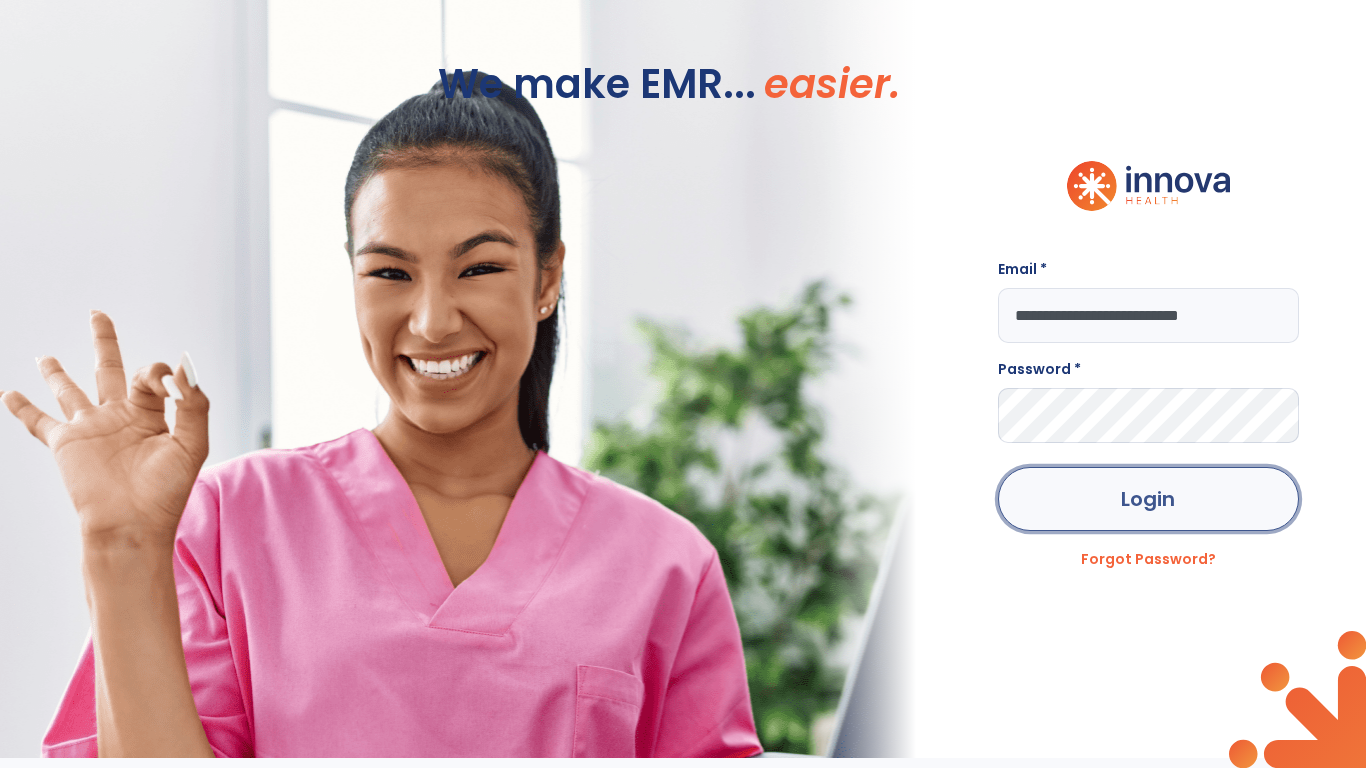 click on "Login" 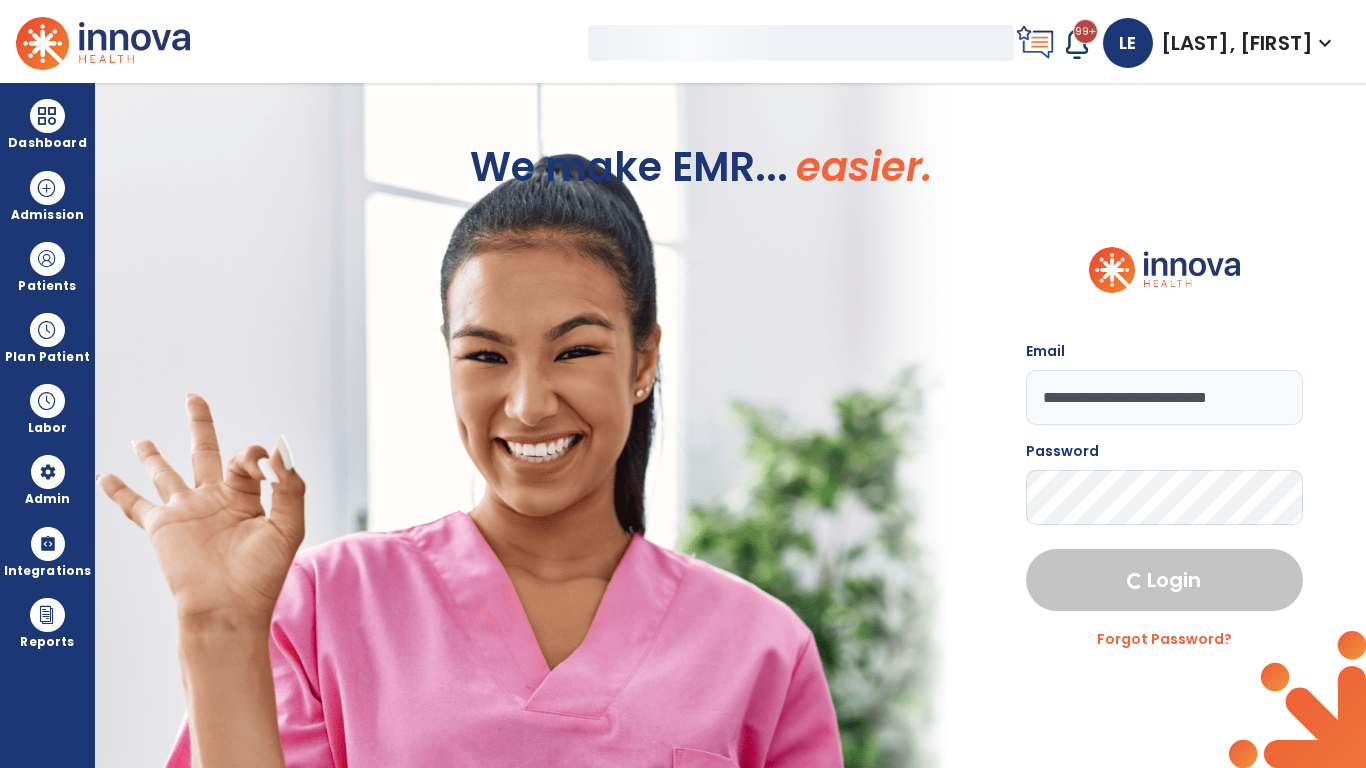 select on "***" 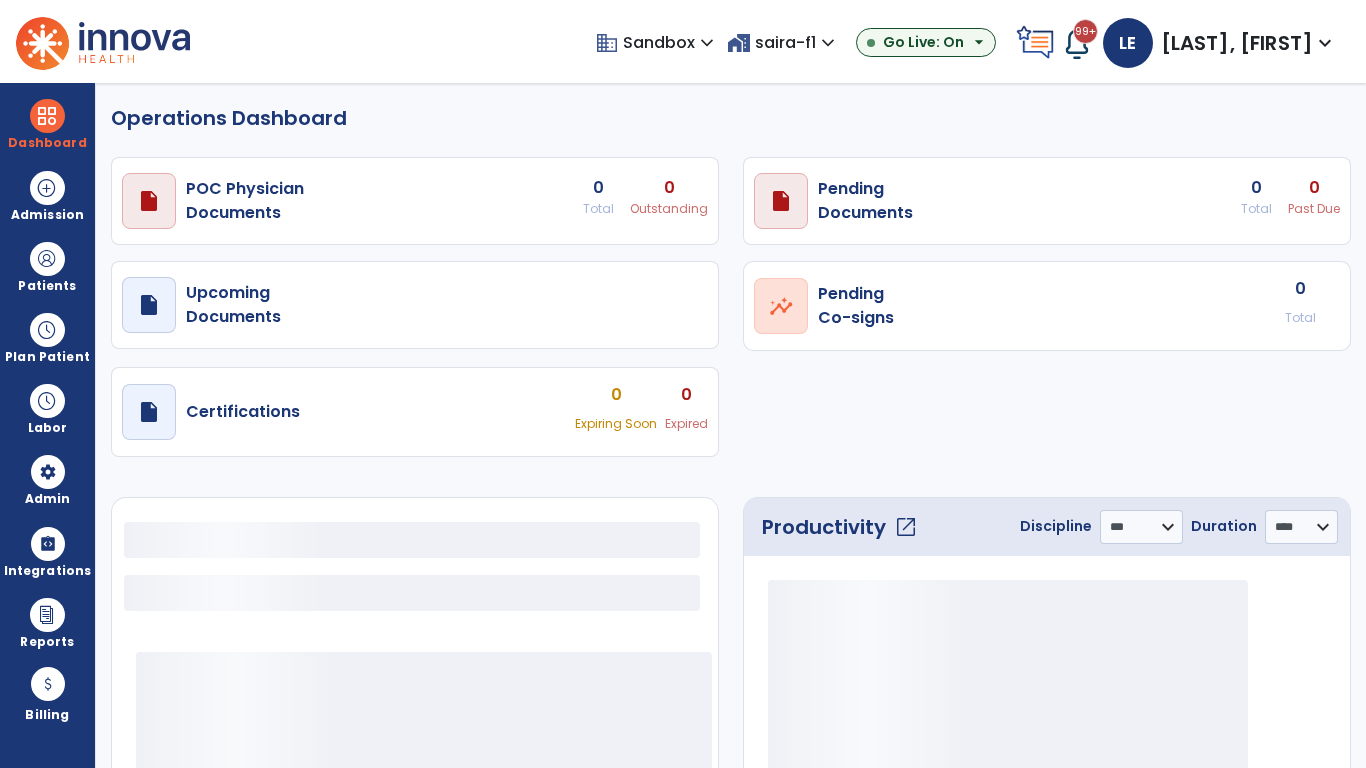 select on "***" 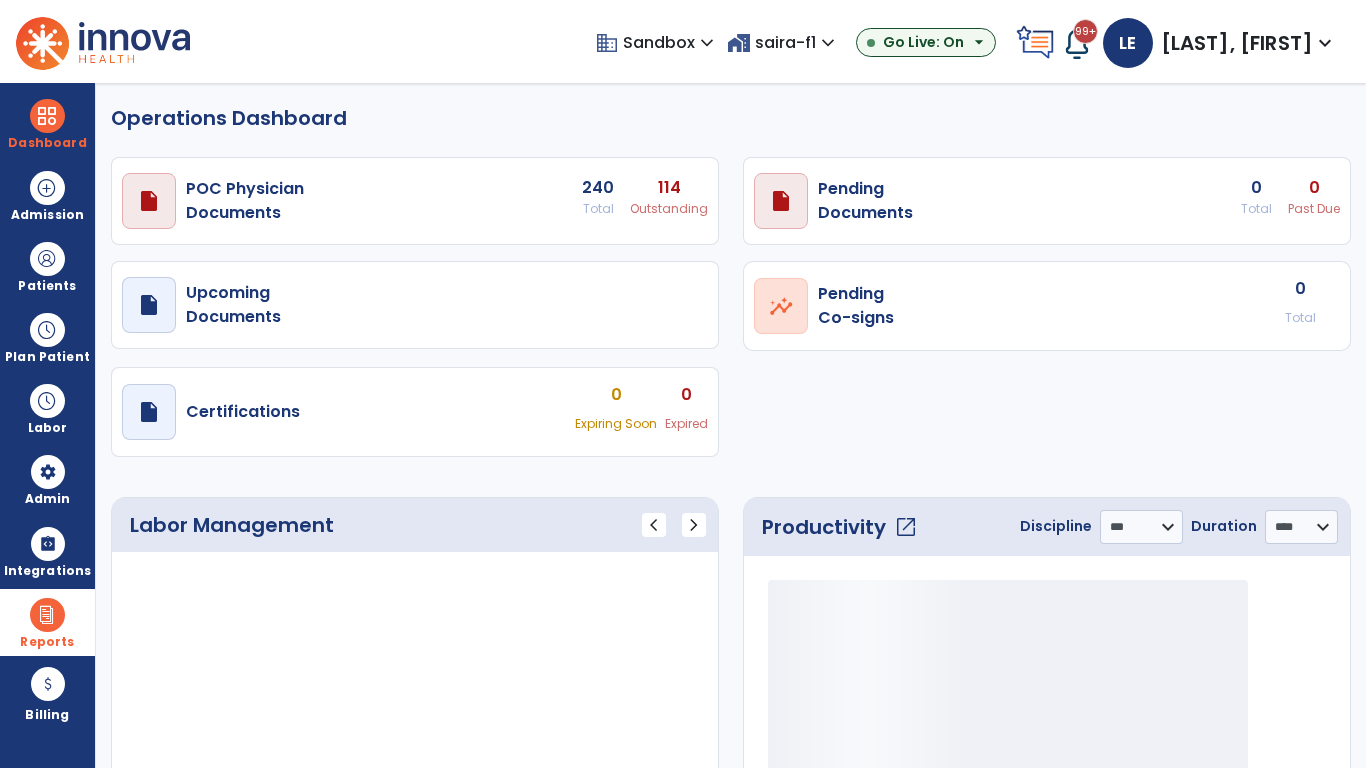 click at bounding box center (47, 615) 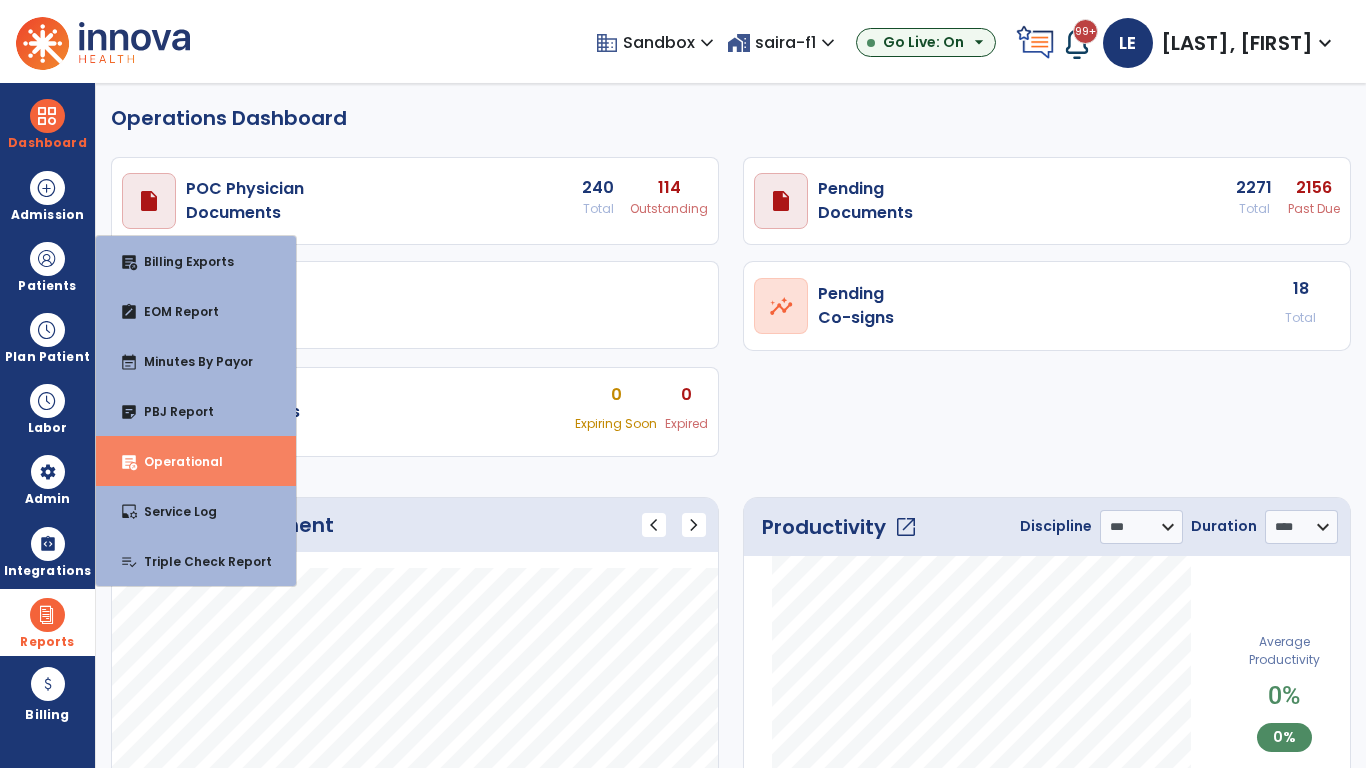 click on "Operational" at bounding box center [175, 461] 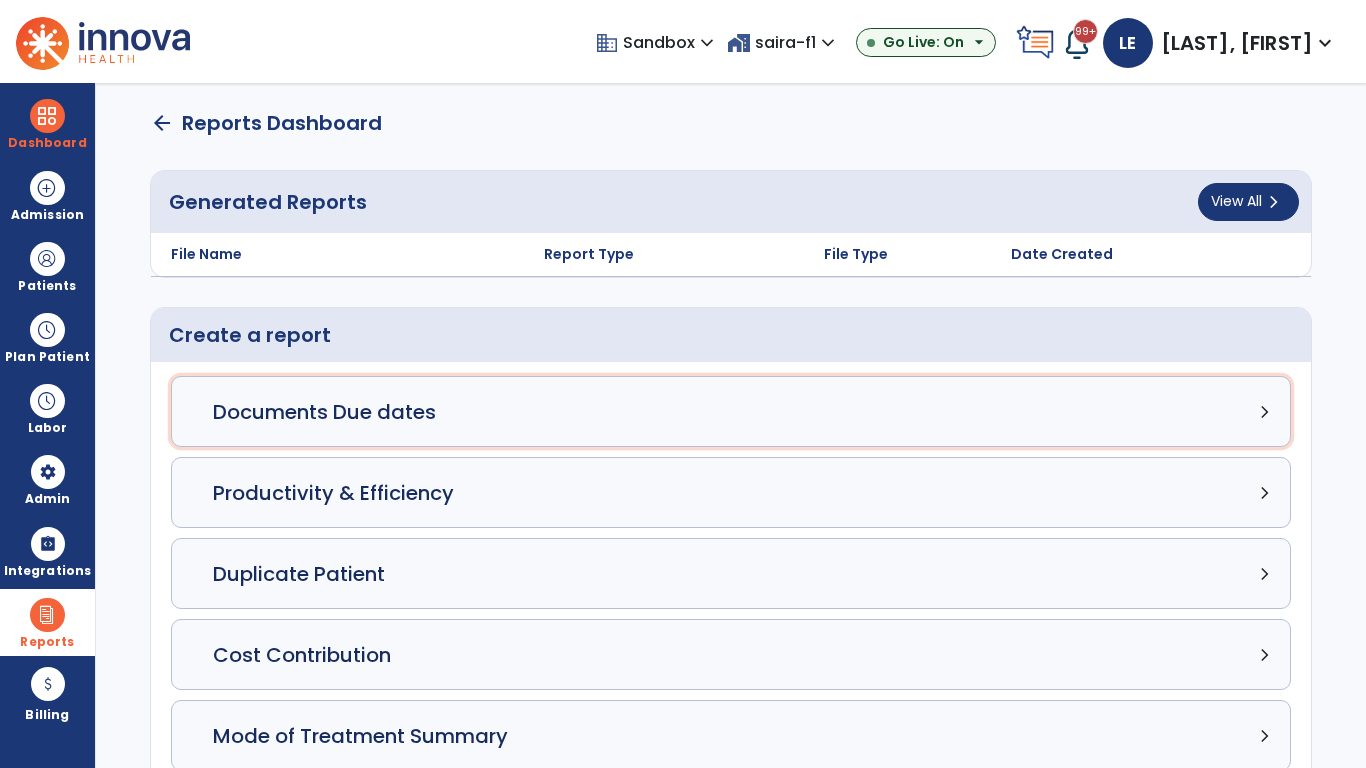 click on "Documents Due dates chevron_right" 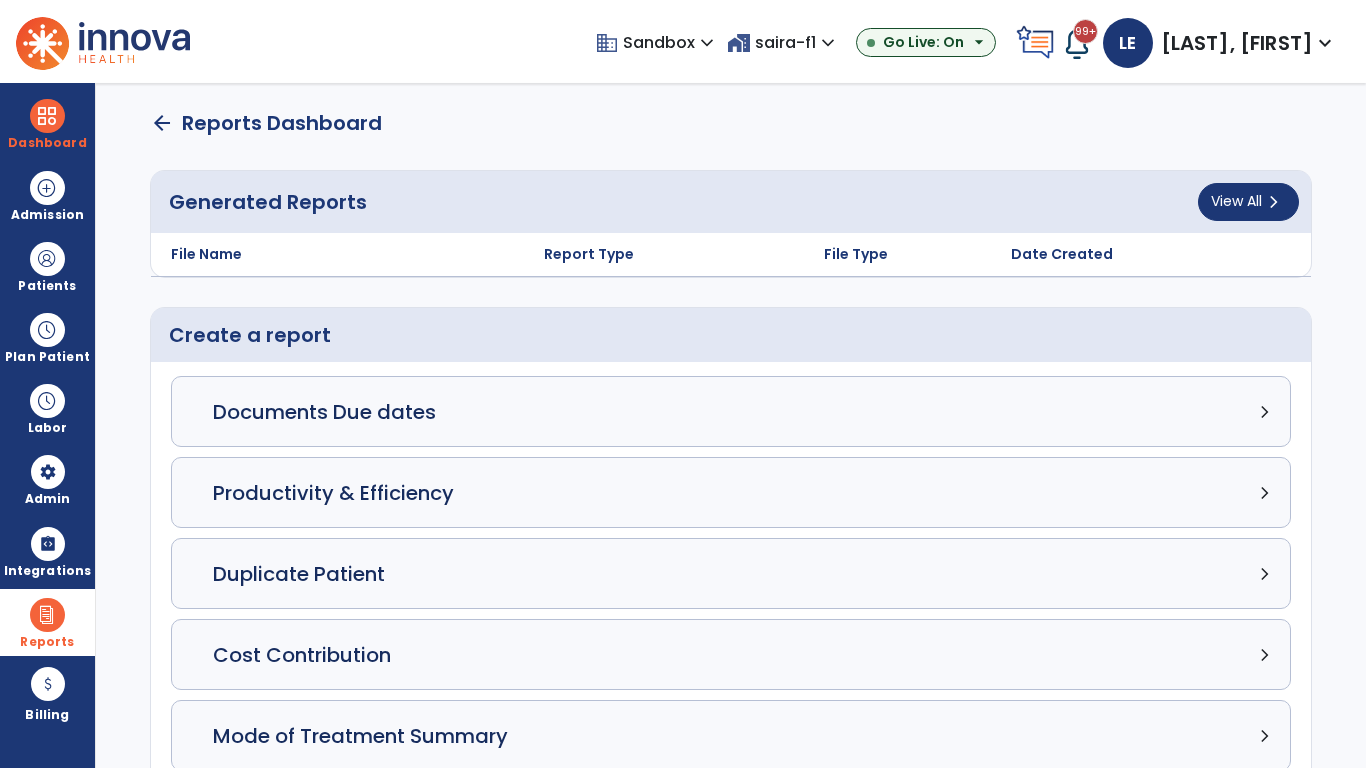 select on "***" 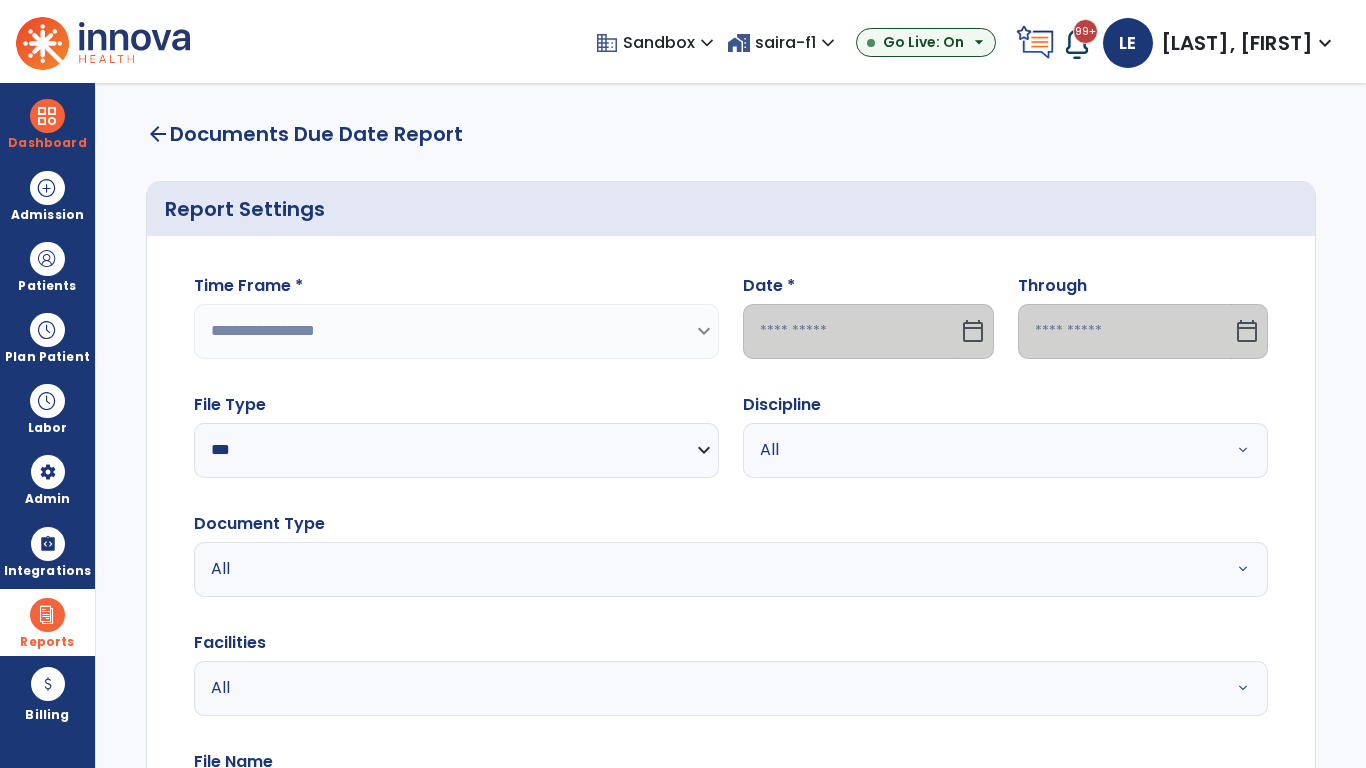 select on "*****" 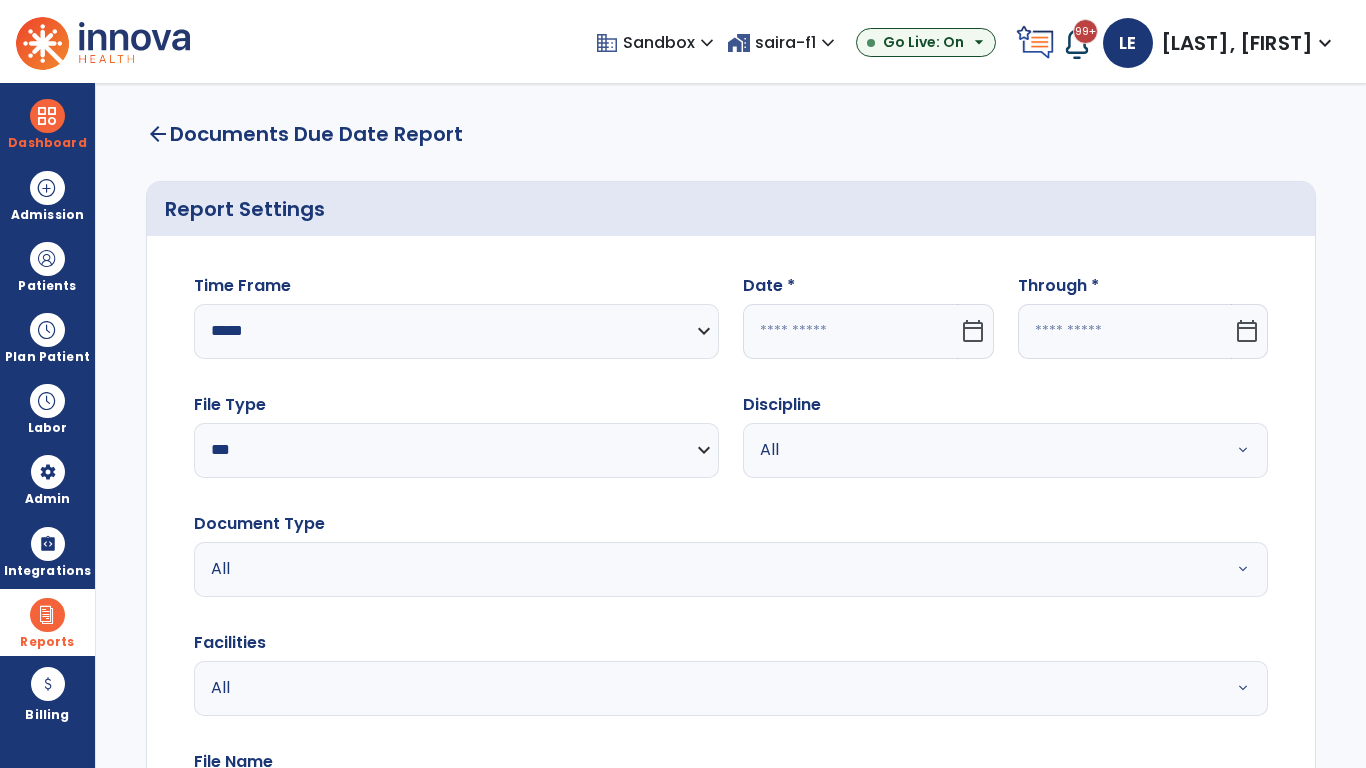click 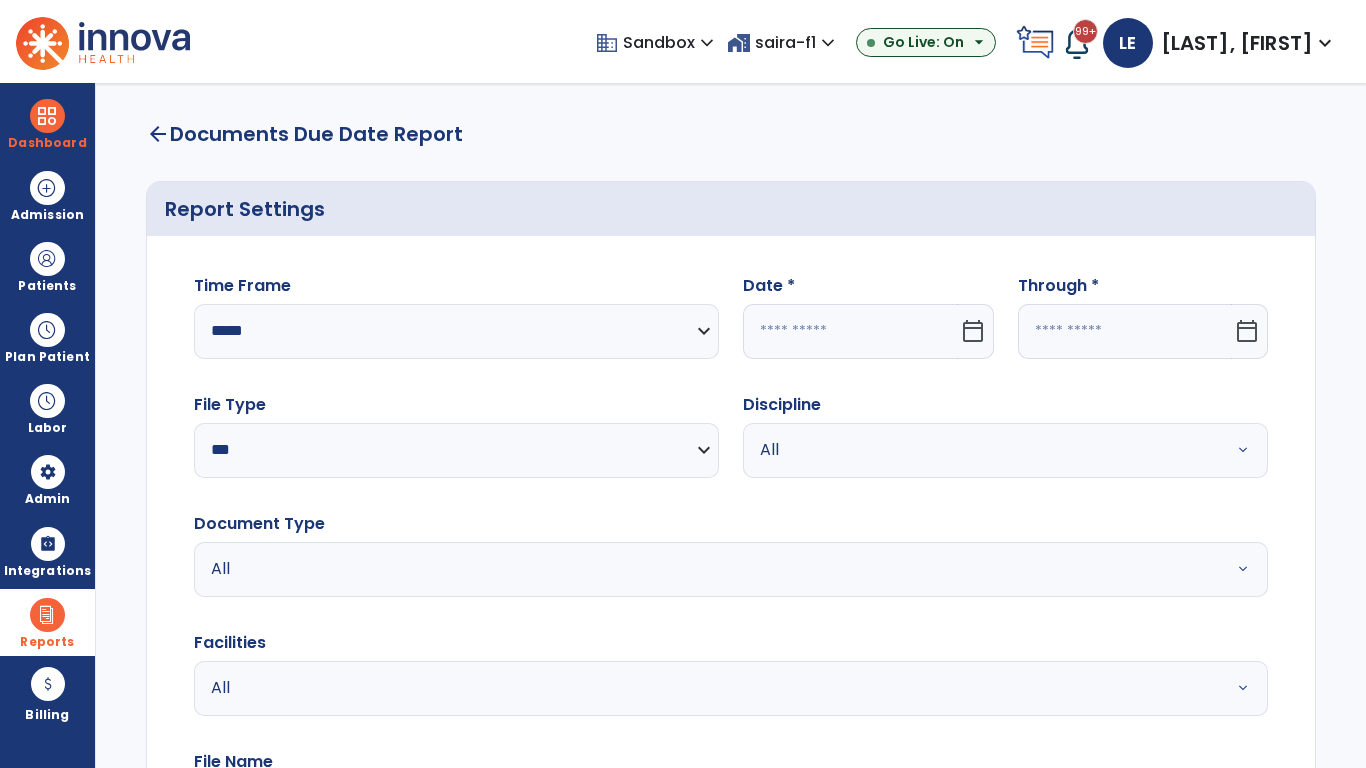 select on "*" 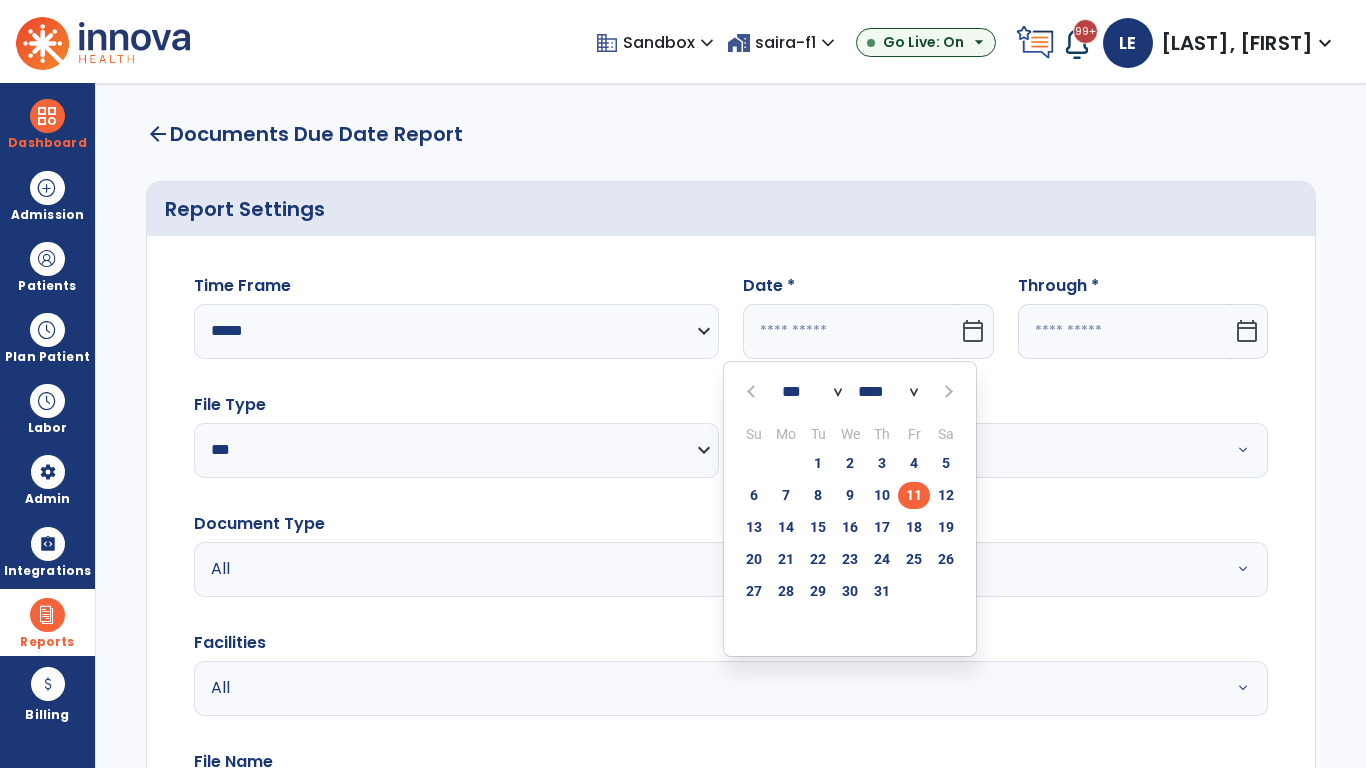 select on "****" 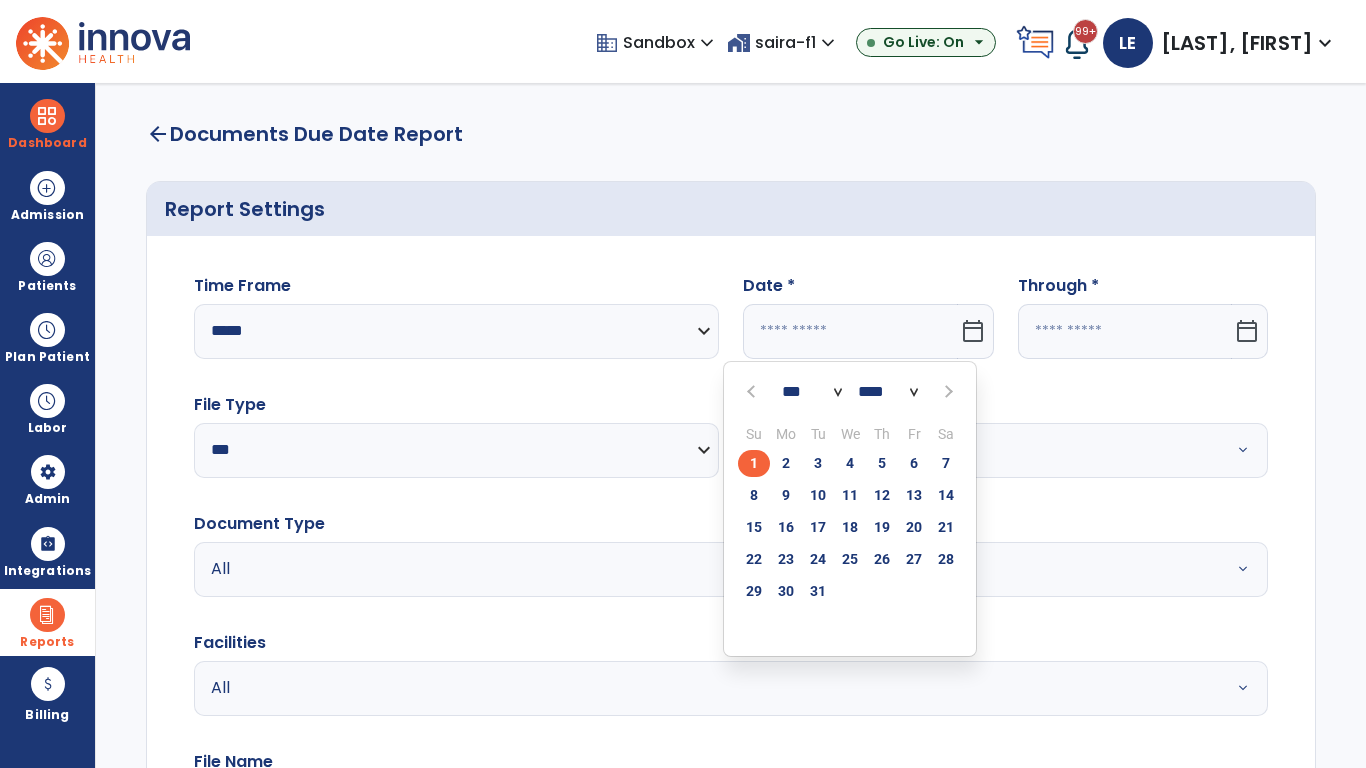 click on "1" 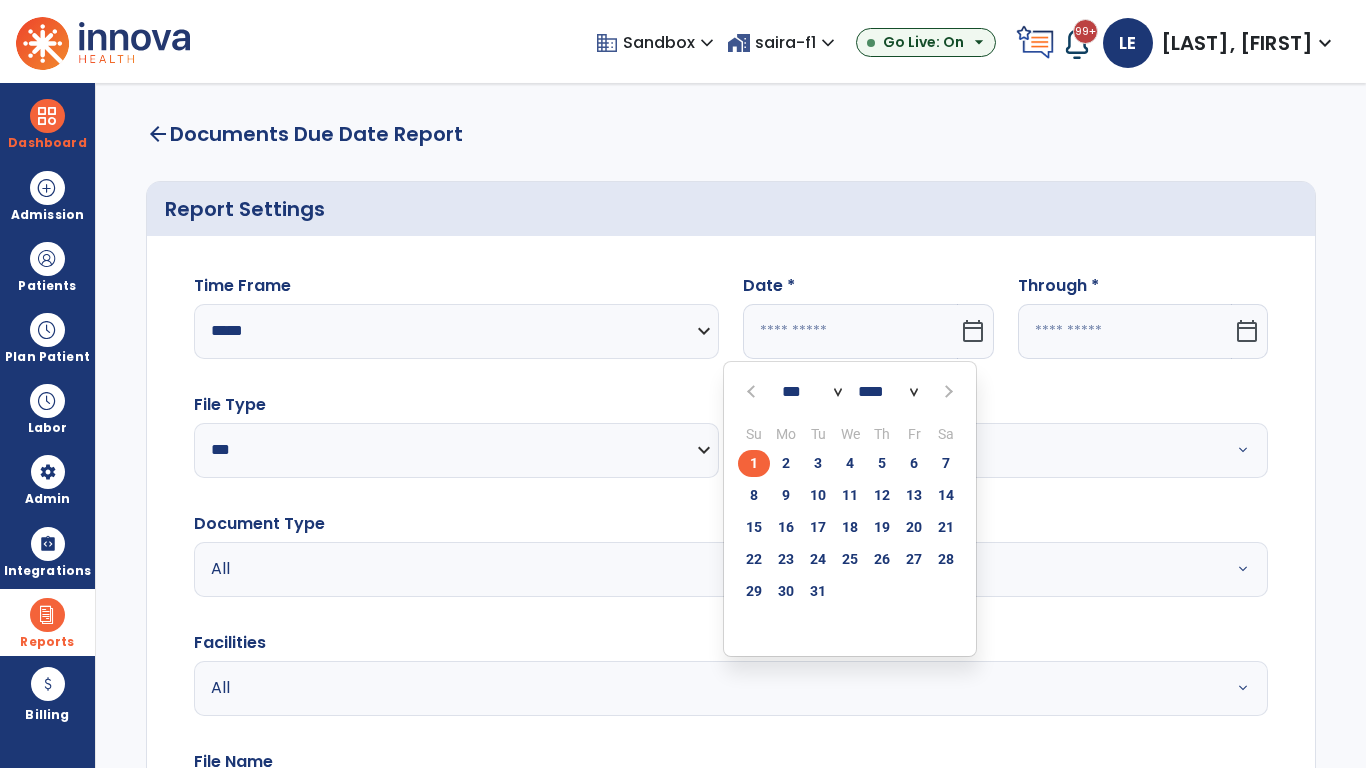 type on "*********" 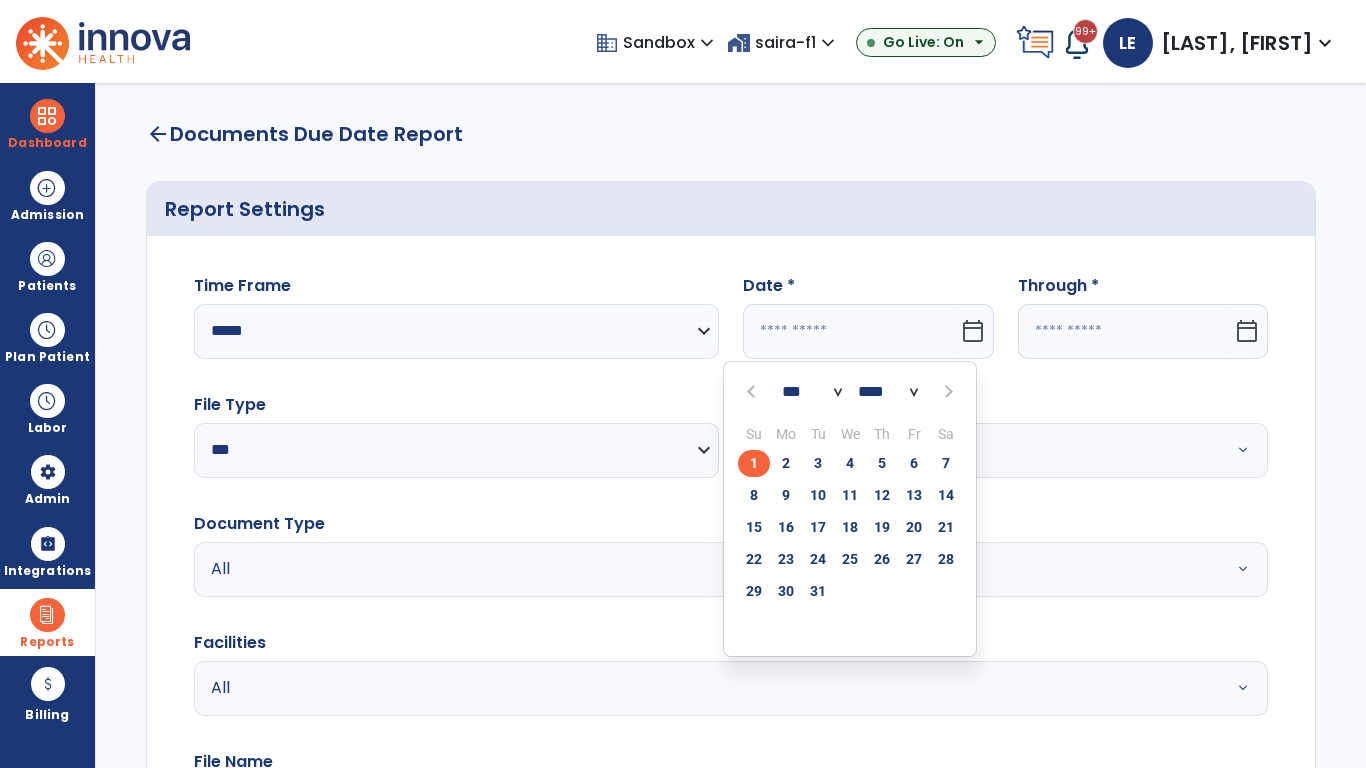 type on "**********" 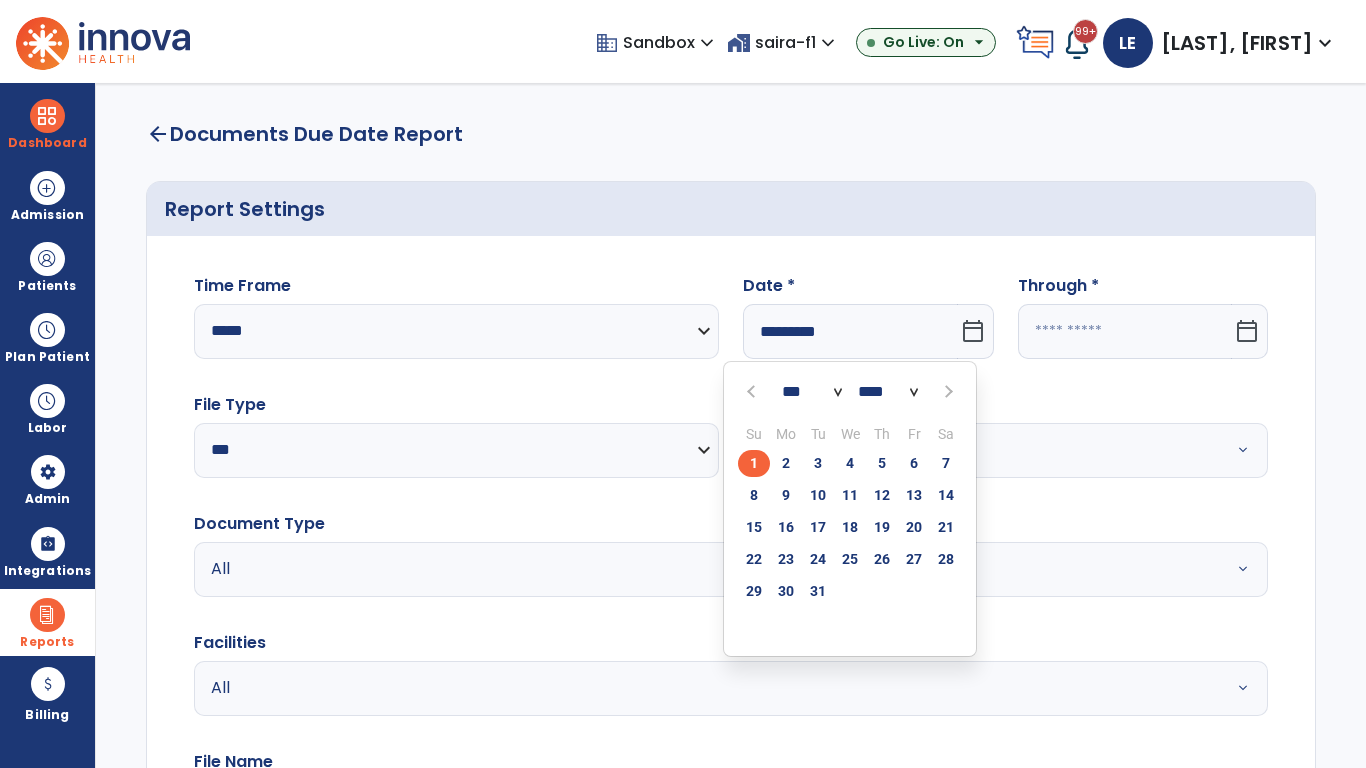 click 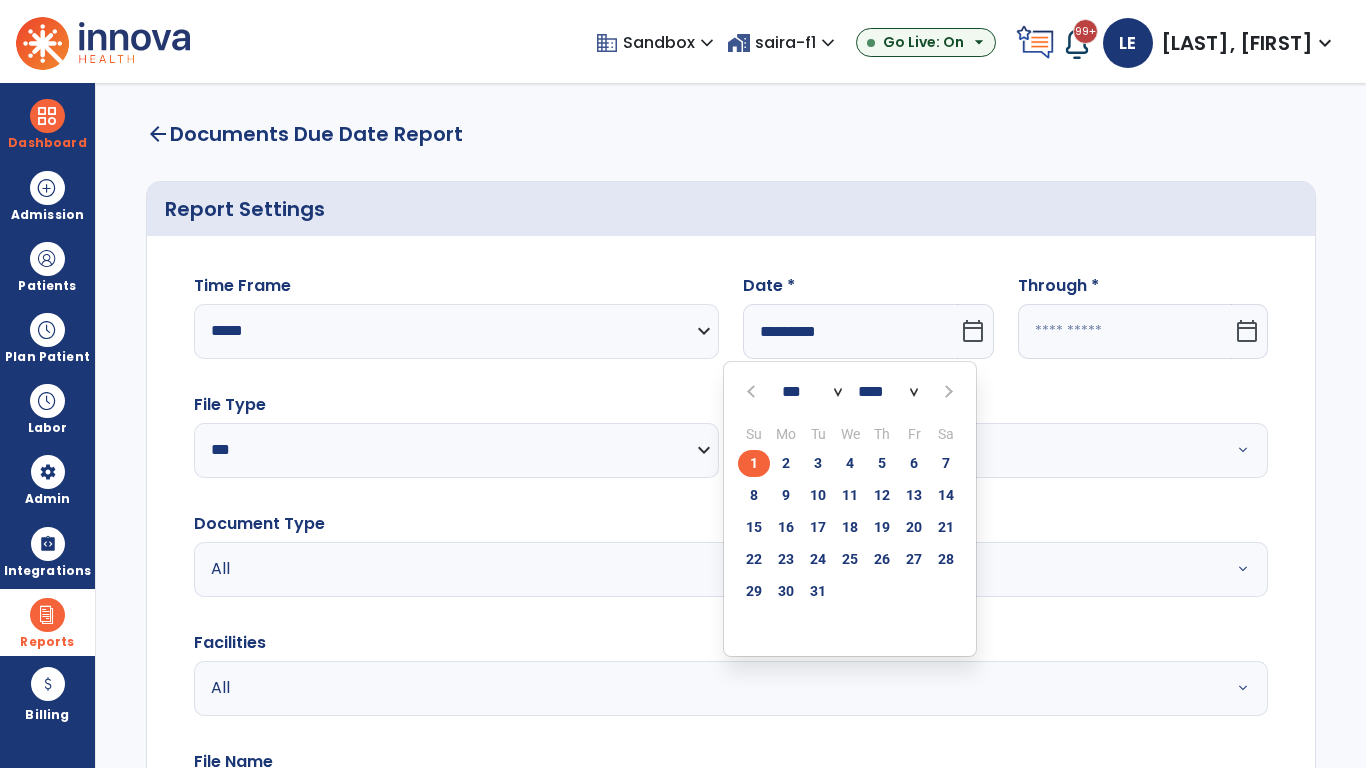 select on "*" 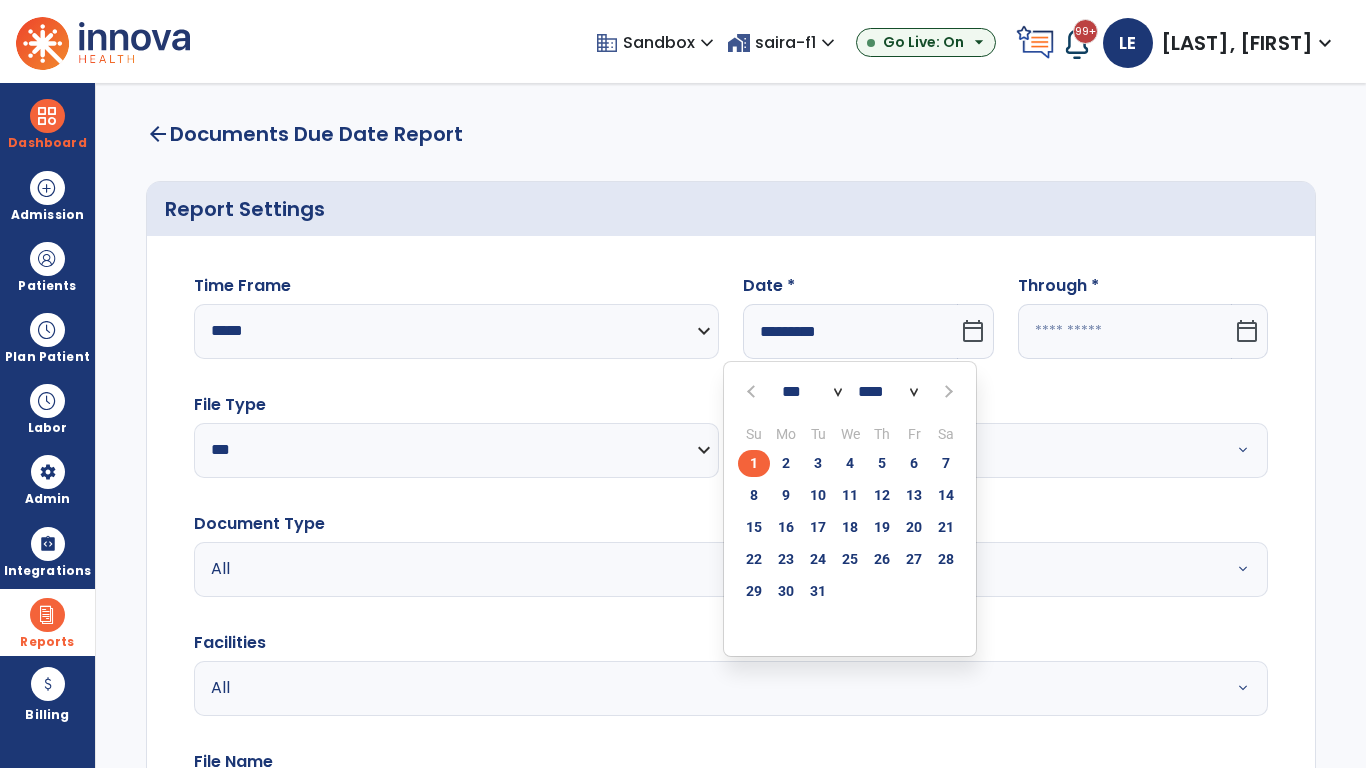 select on "****" 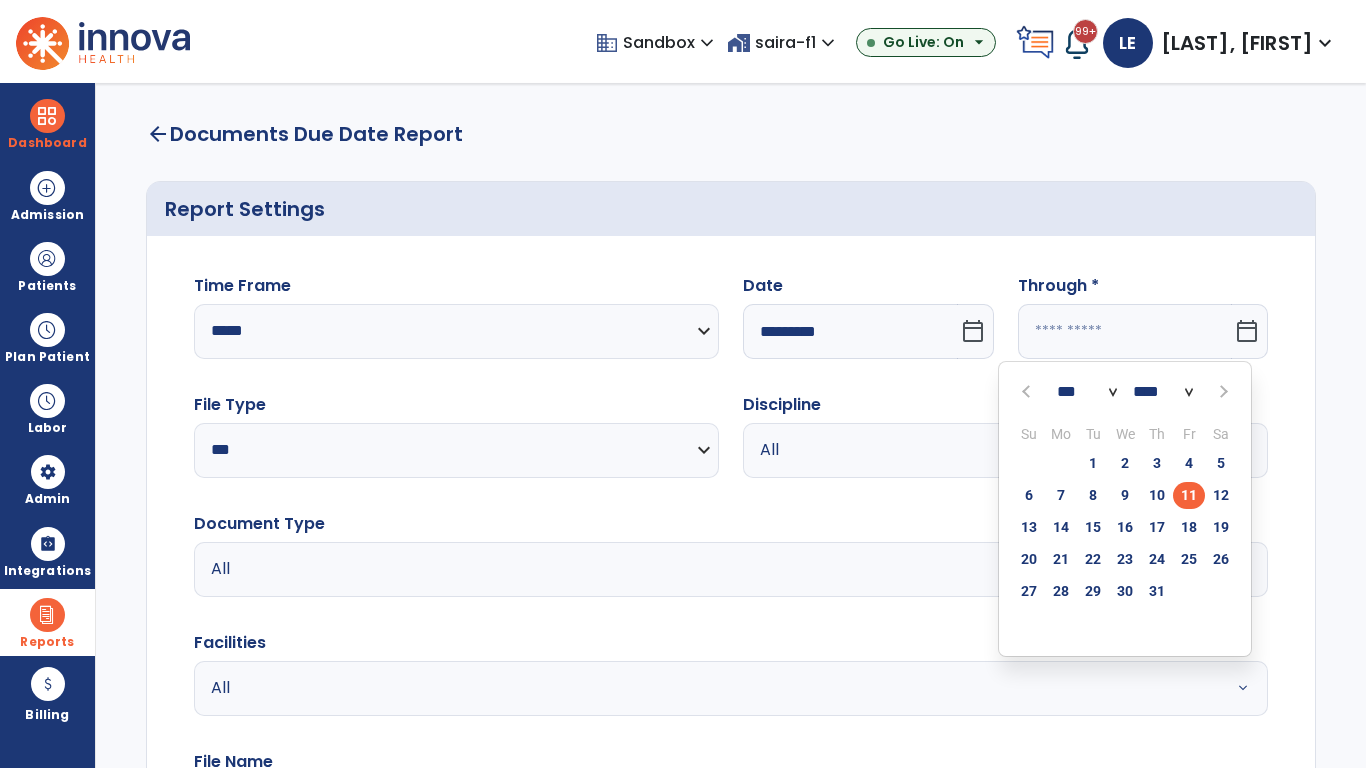select on "*" 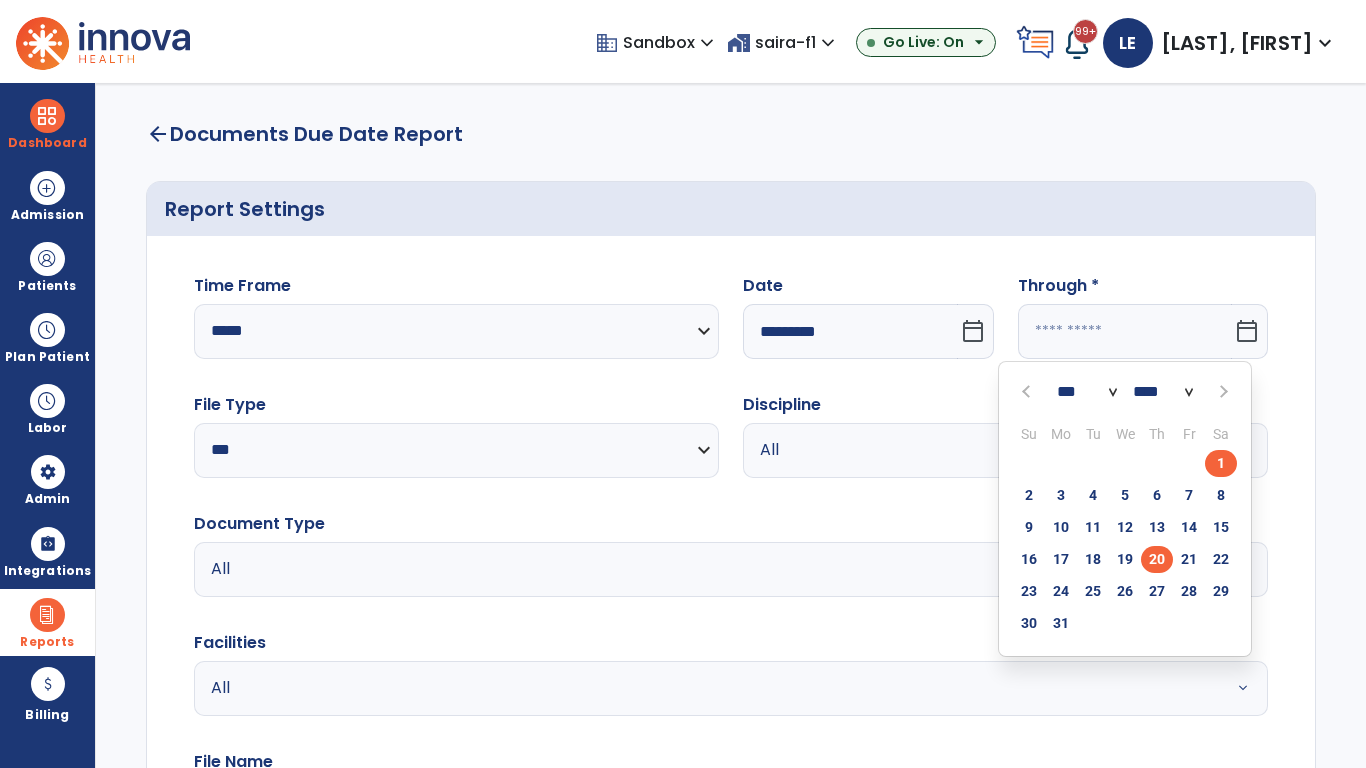 click on "20" 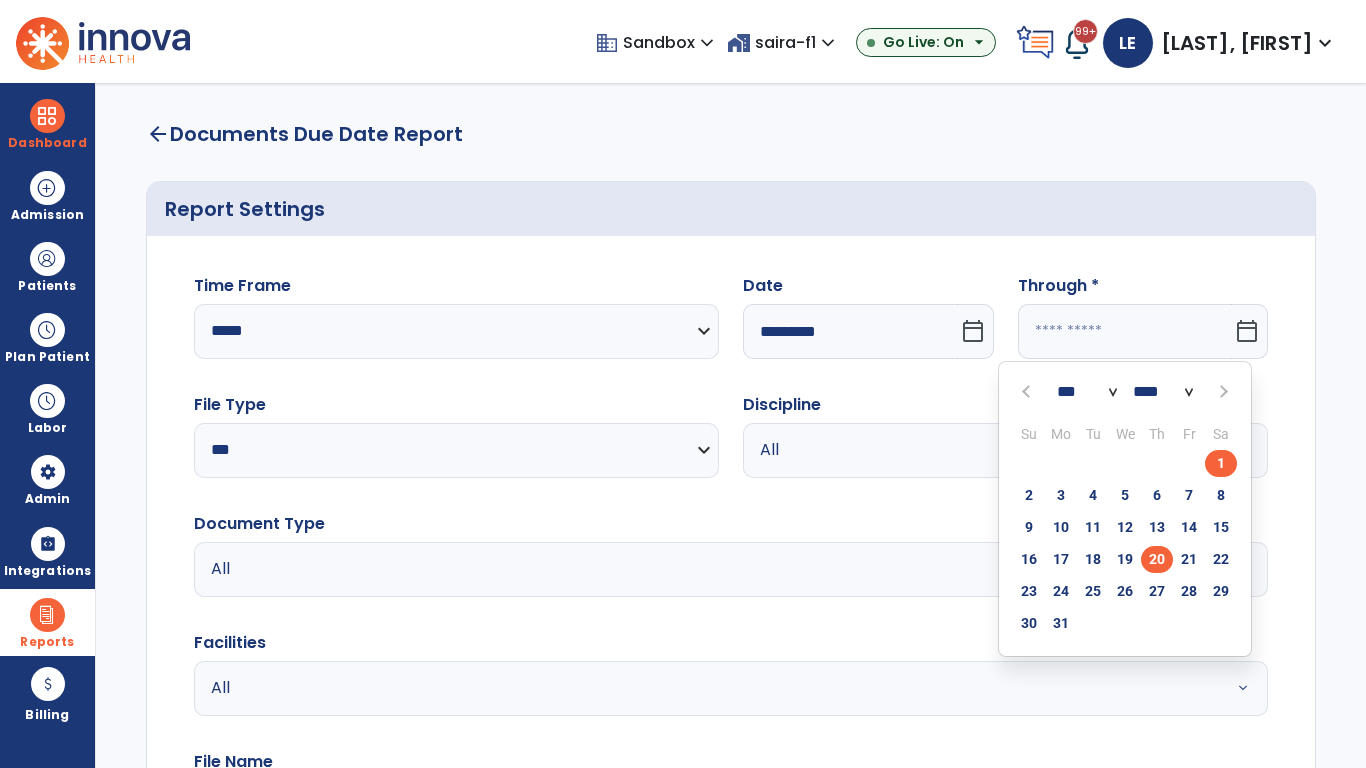 type on "*********" 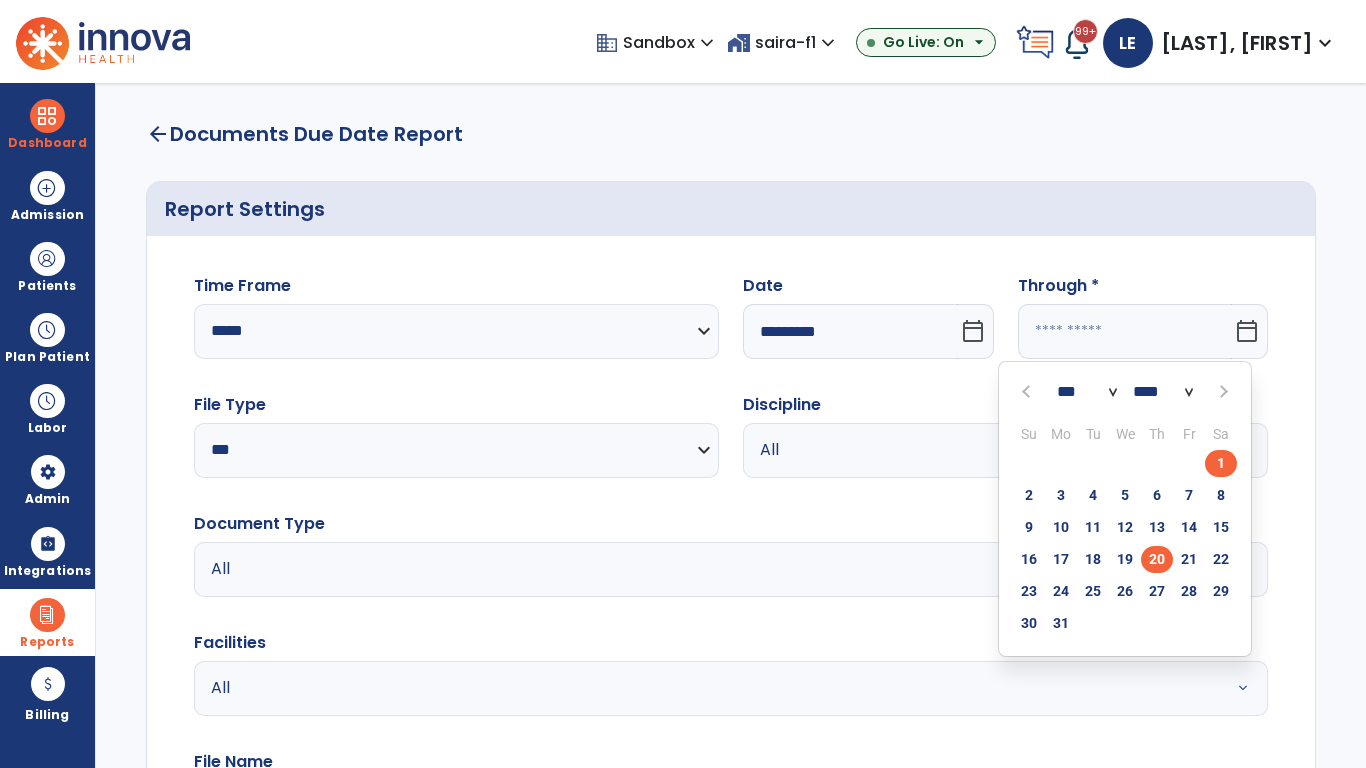 type on "**********" 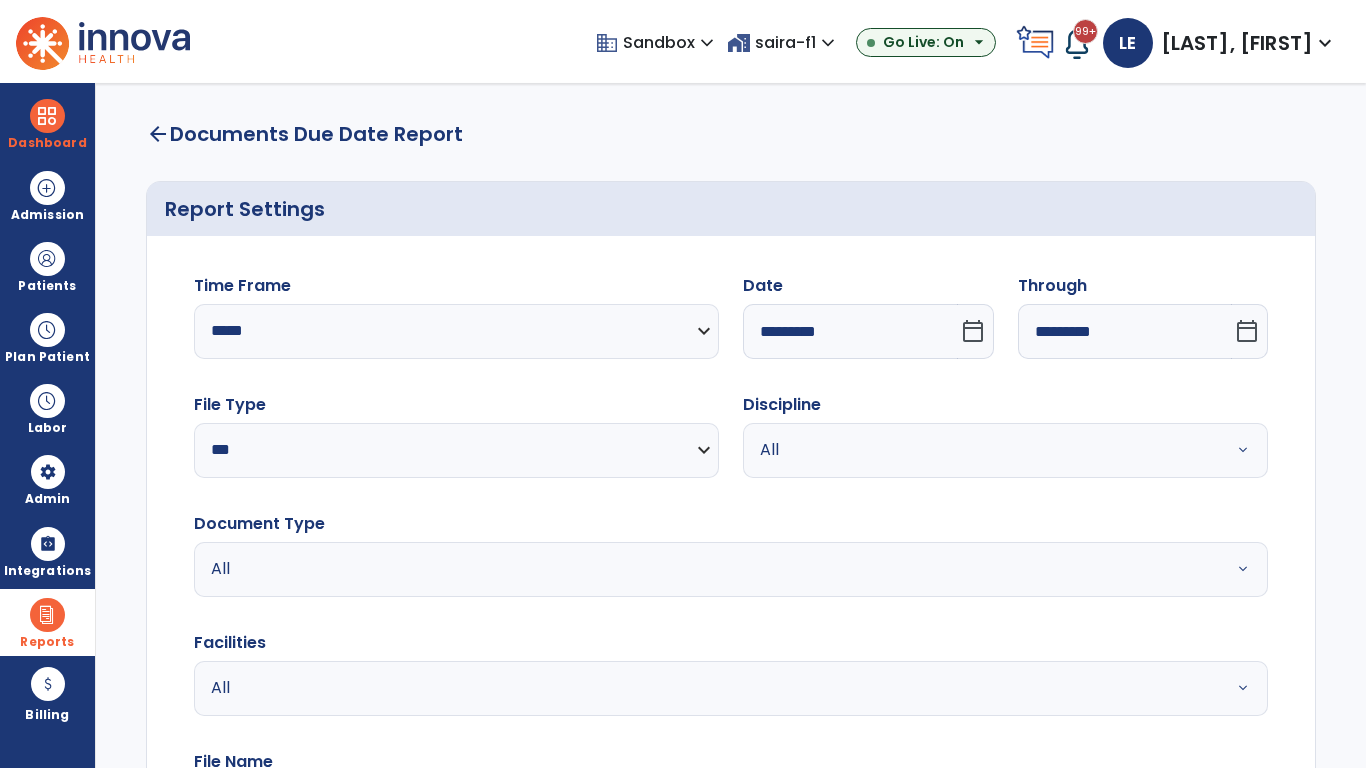 scroll, scrollTop: 51, scrollLeft: 0, axis: vertical 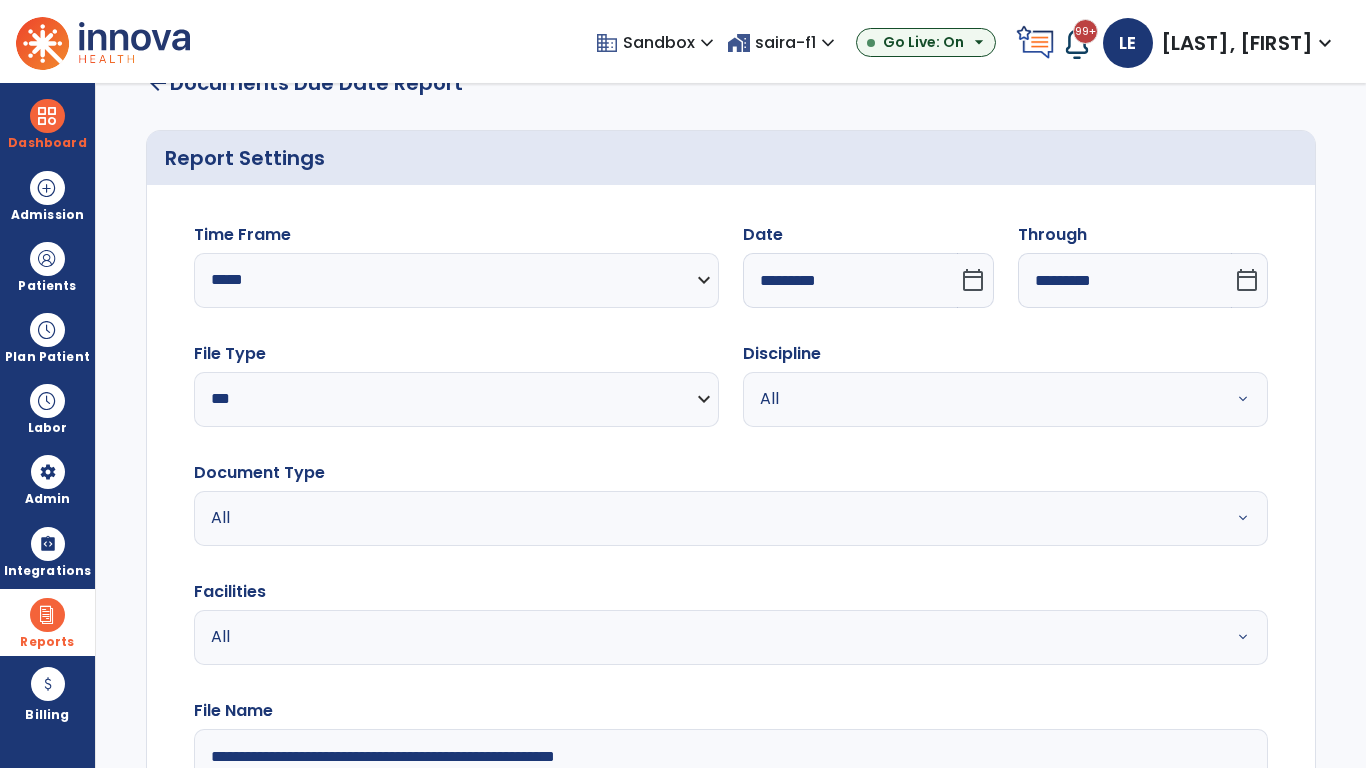 type on "**********" 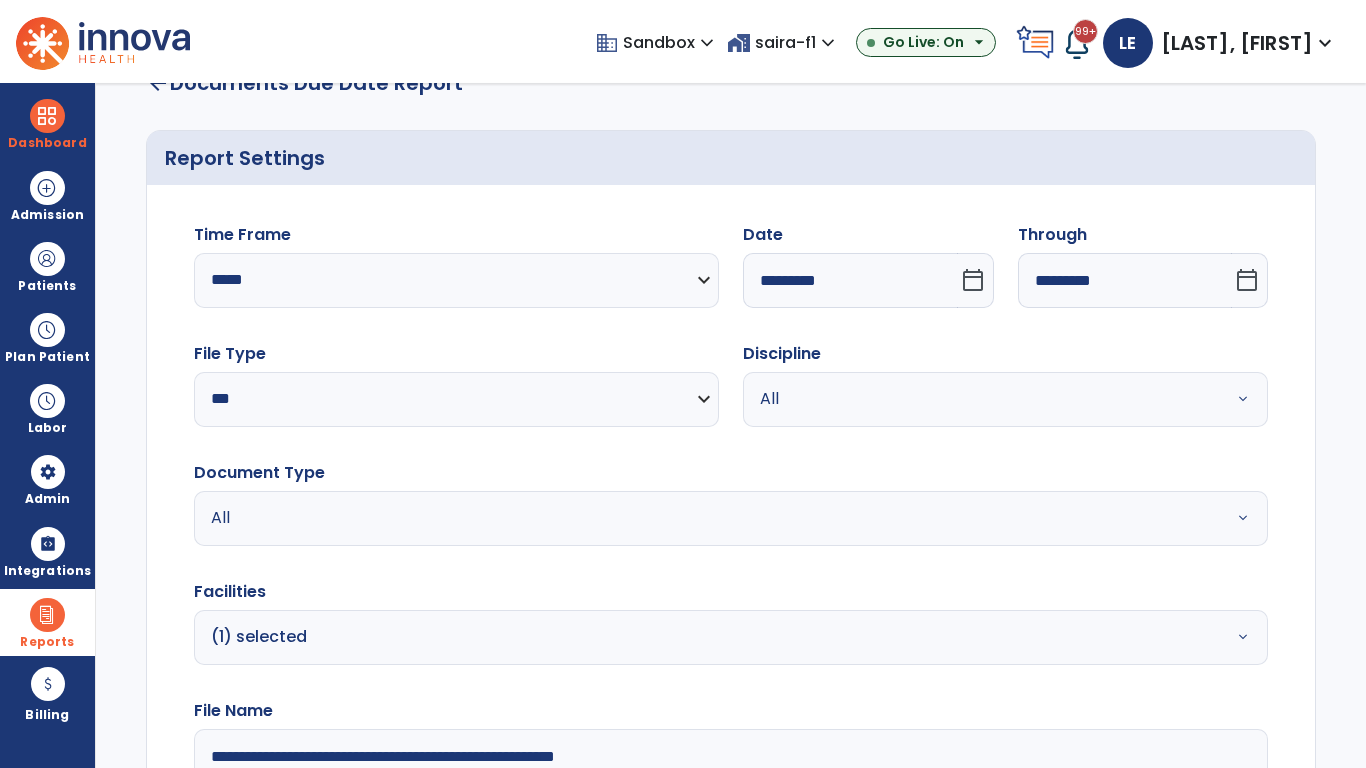 click on "All" at bounding box center (981, 399) 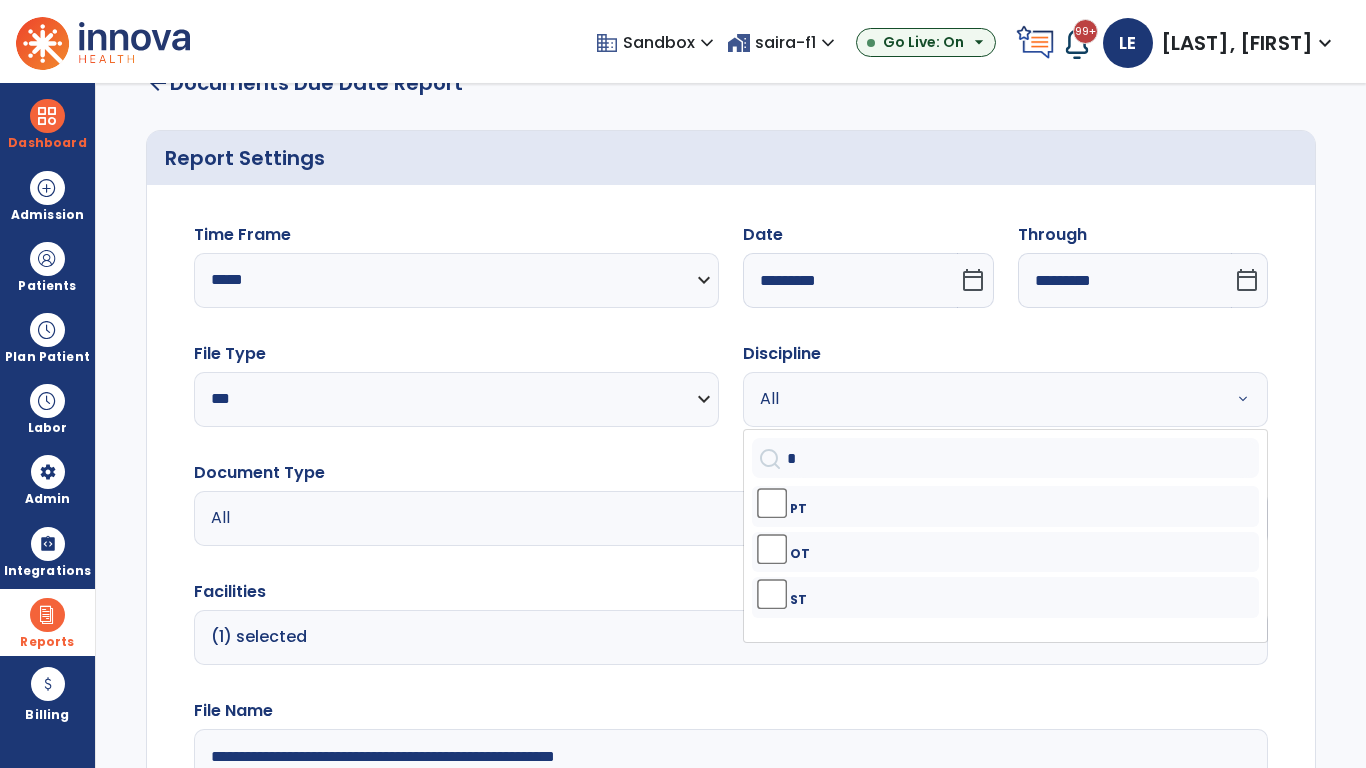 type on "**" 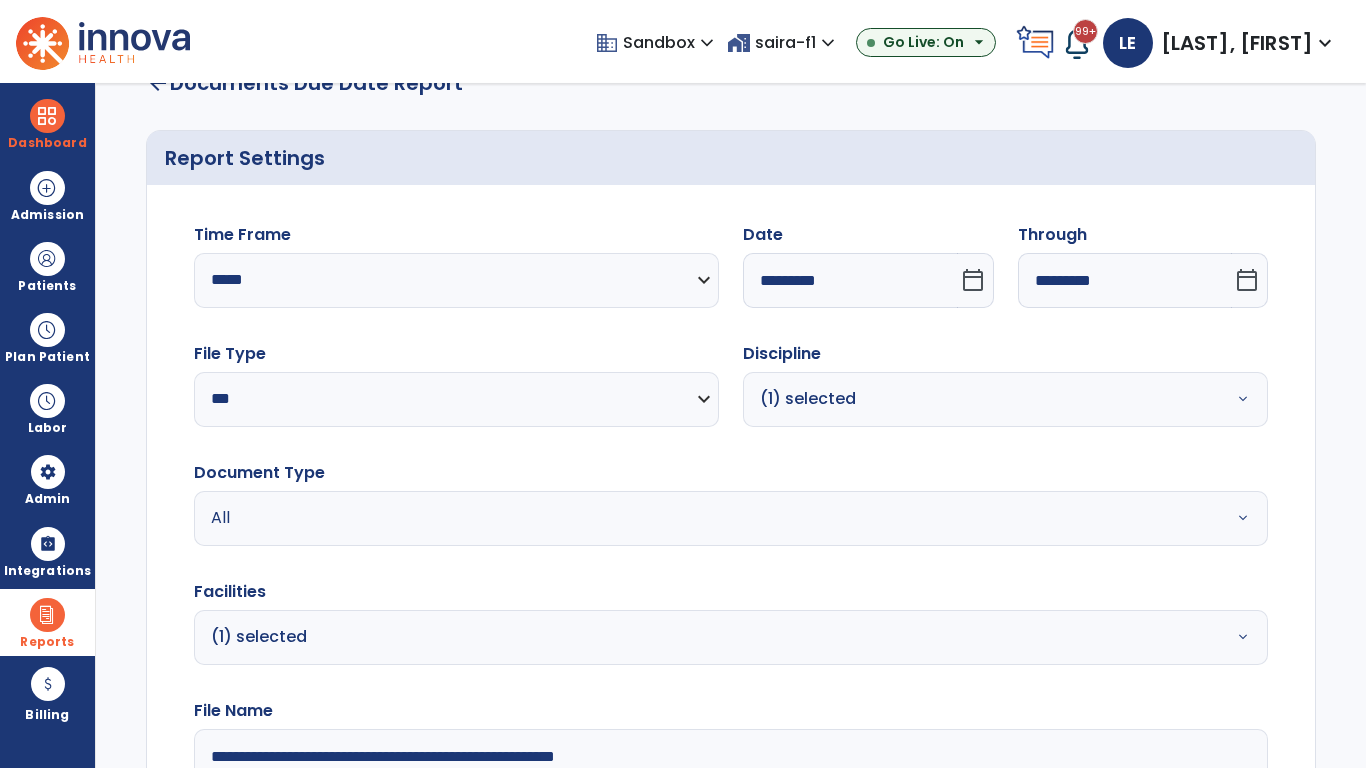 click on "All" at bounding box center [679, 518] 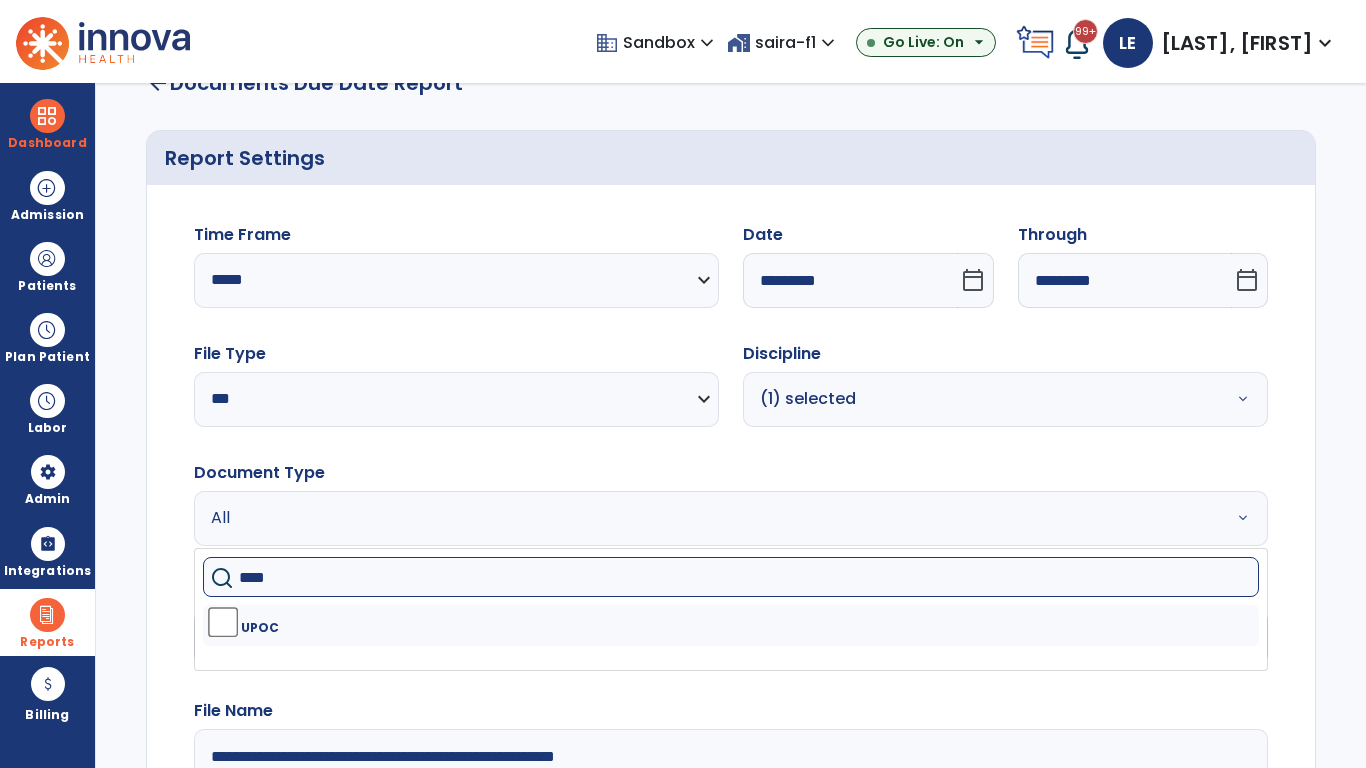 type on "****" 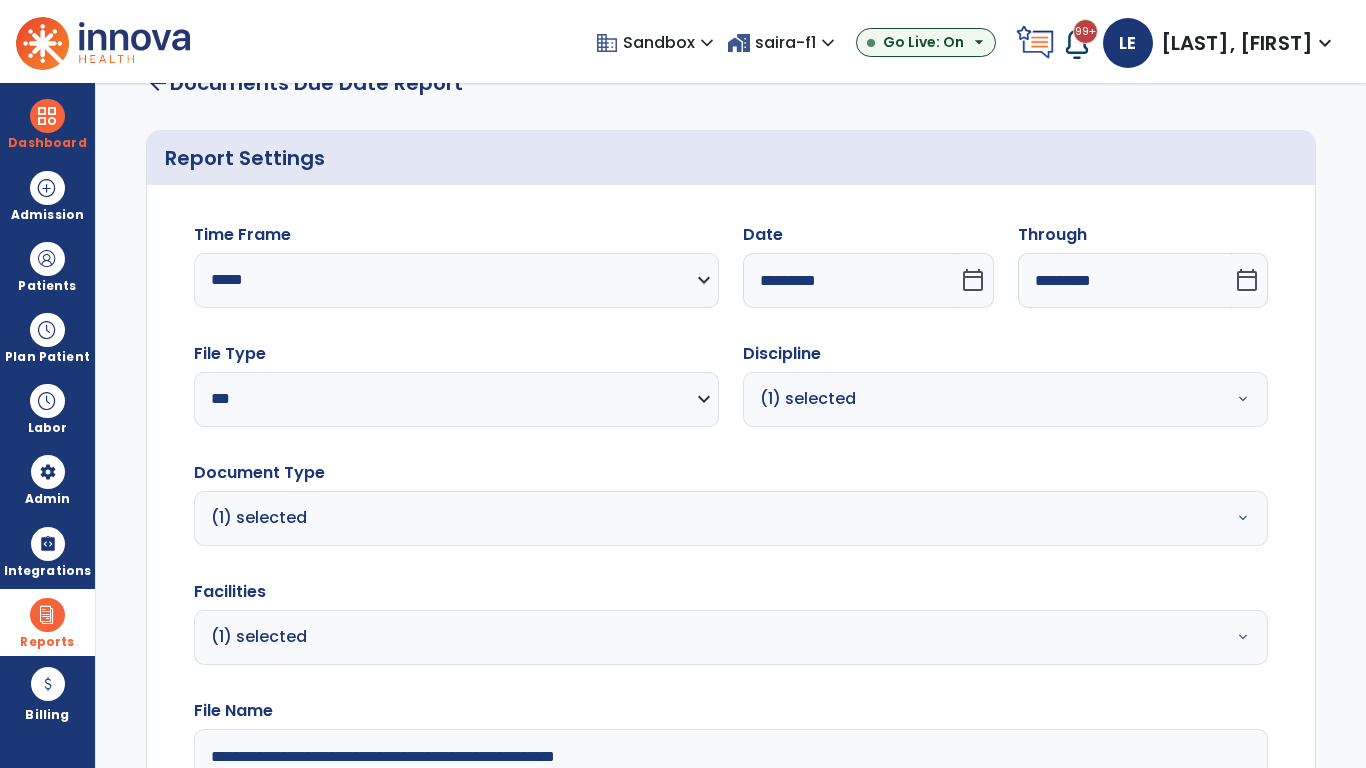 scroll, scrollTop: 264, scrollLeft: 0, axis: vertical 